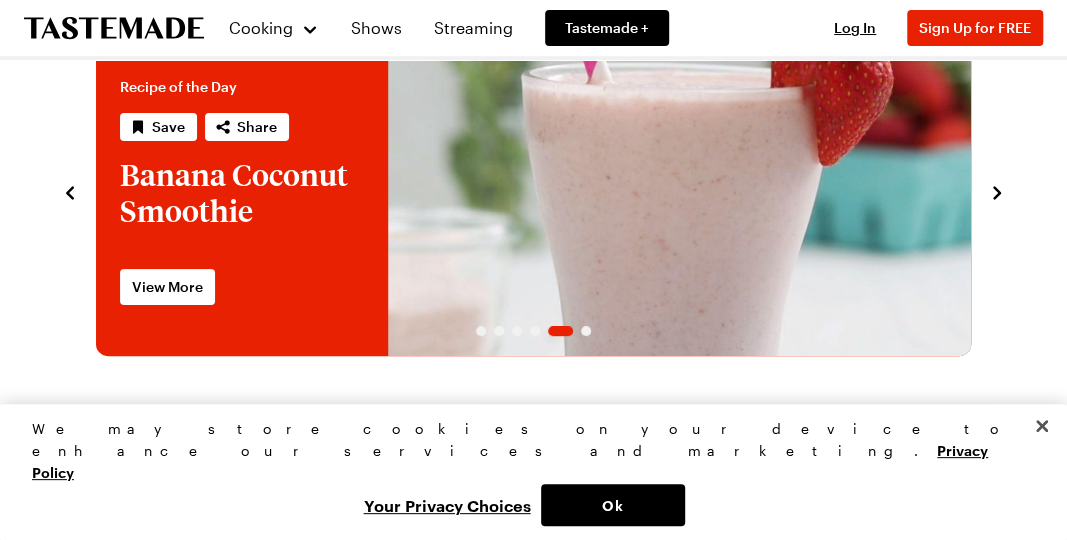 scroll, scrollTop: 68, scrollLeft: 0, axis: vertical 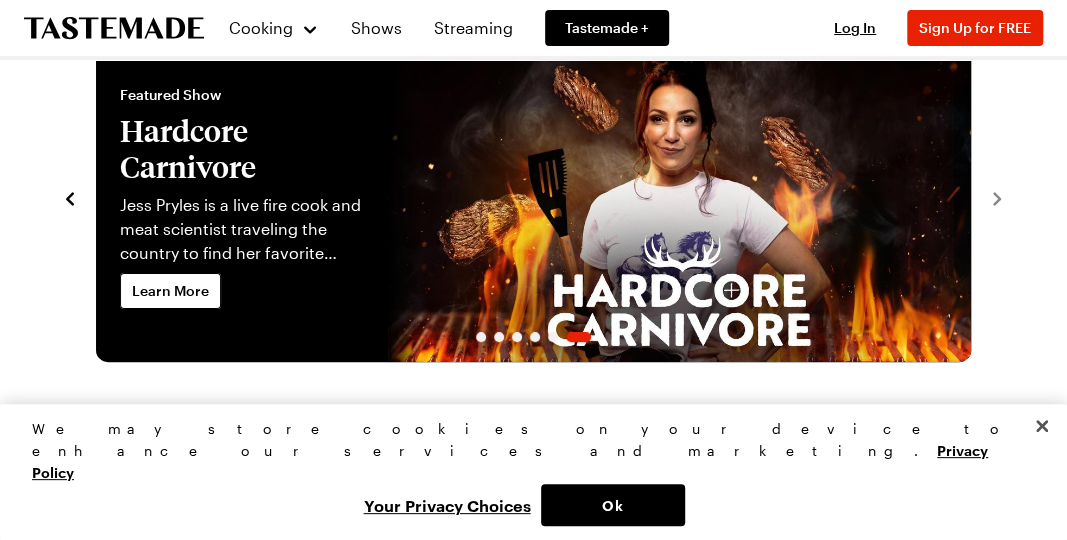 click on "Learn More" at bounding box center (170, 291) 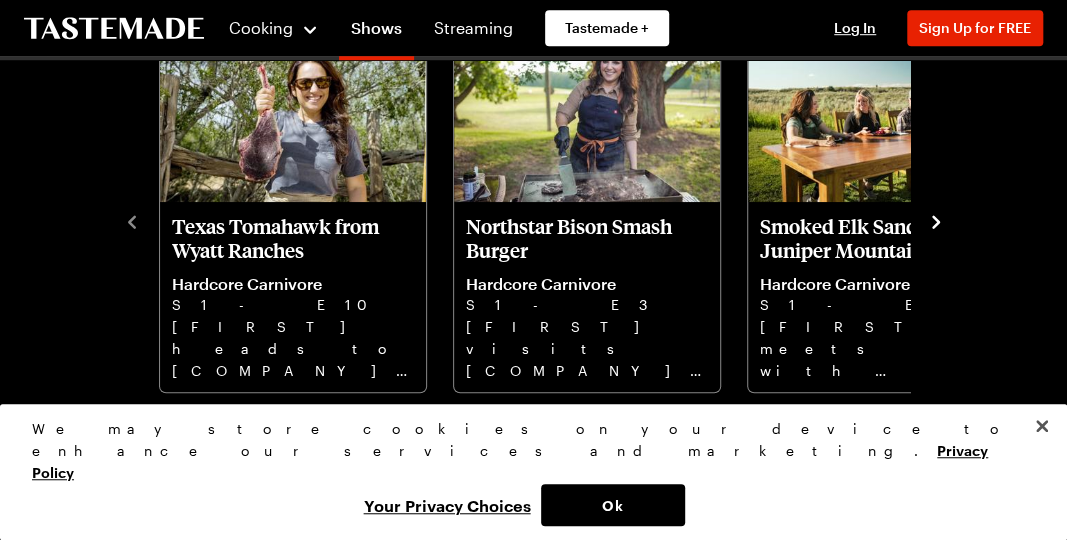 scroll, scrollTop: 600, scrollLeft: 0, axis: vertical 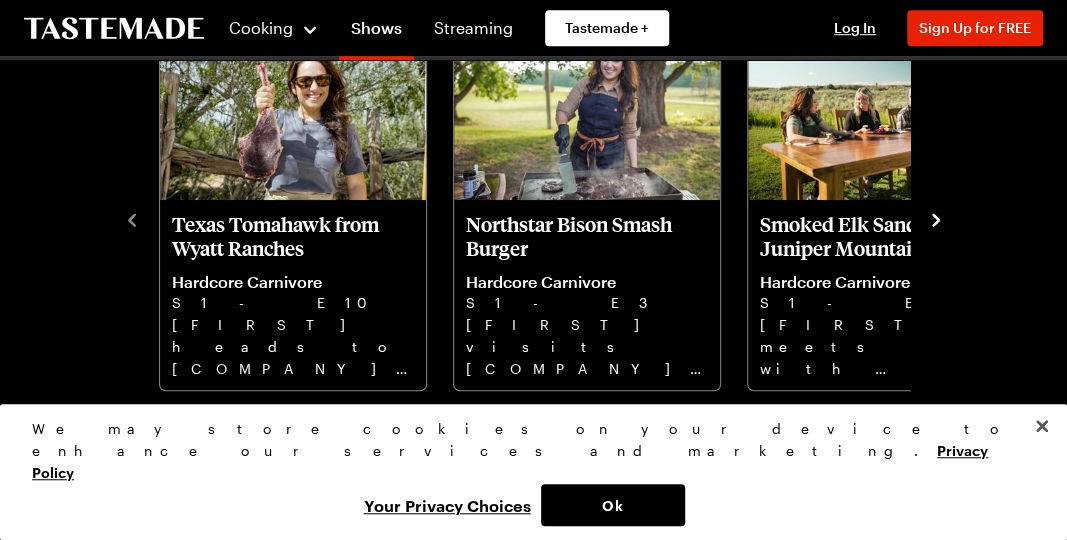click 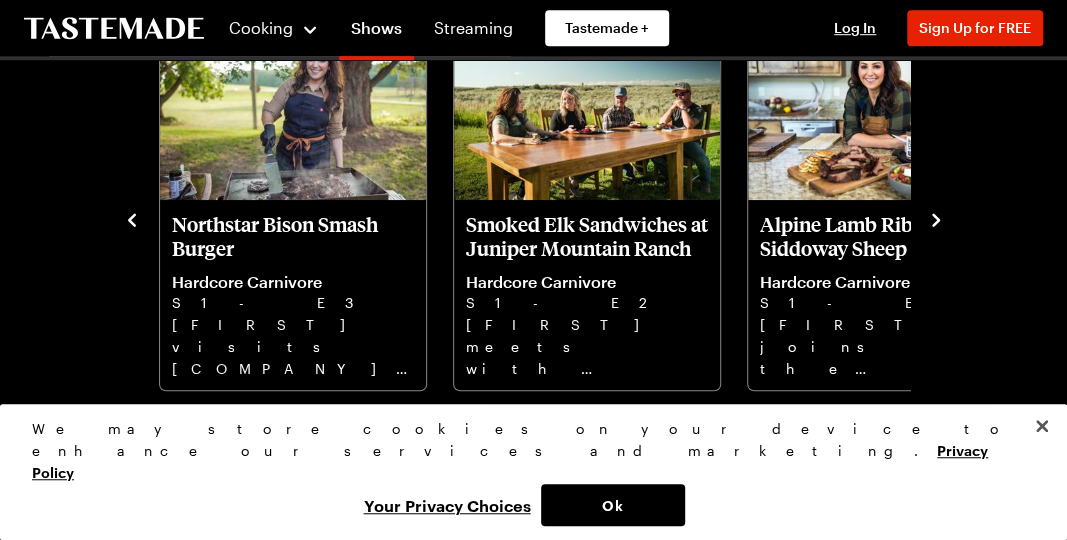 click 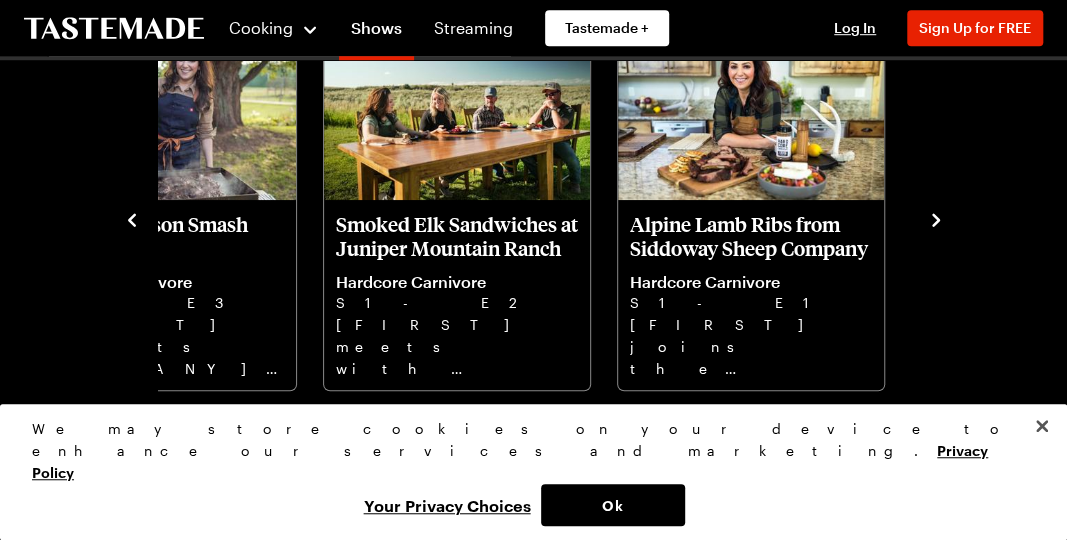click 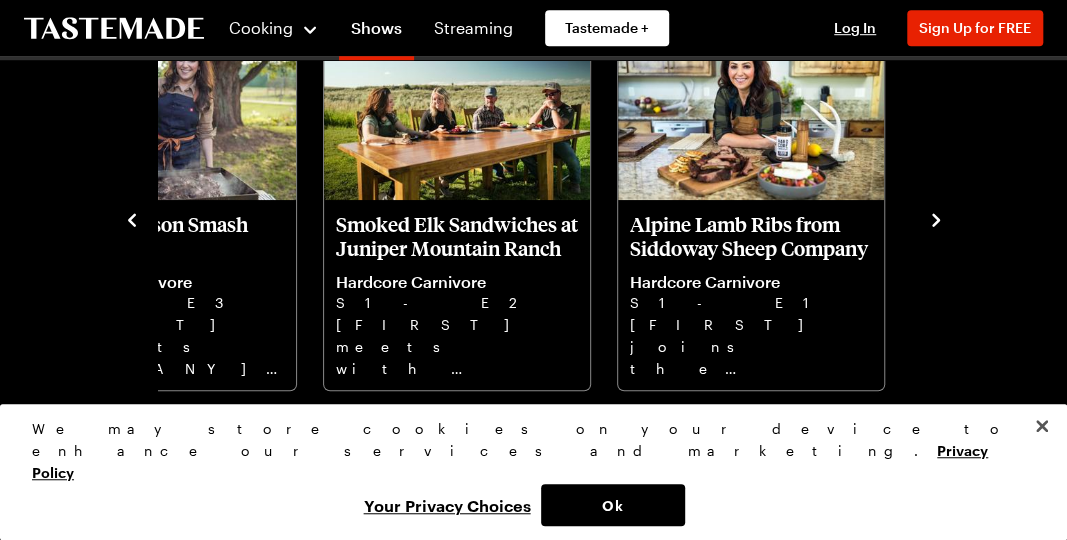 click 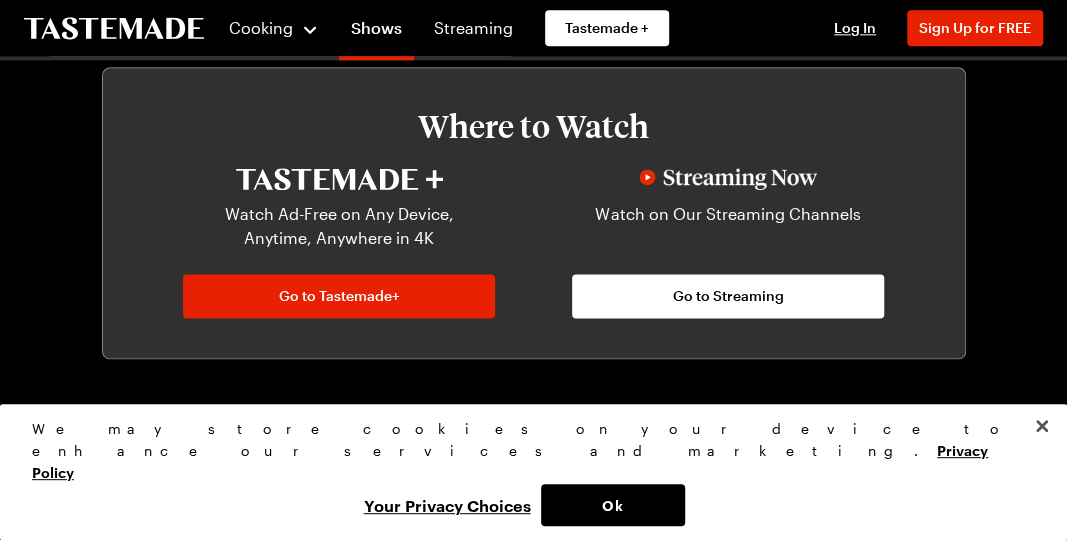 scroll, scrollTop: 1005, scrollLeft: 0, axis: vertical 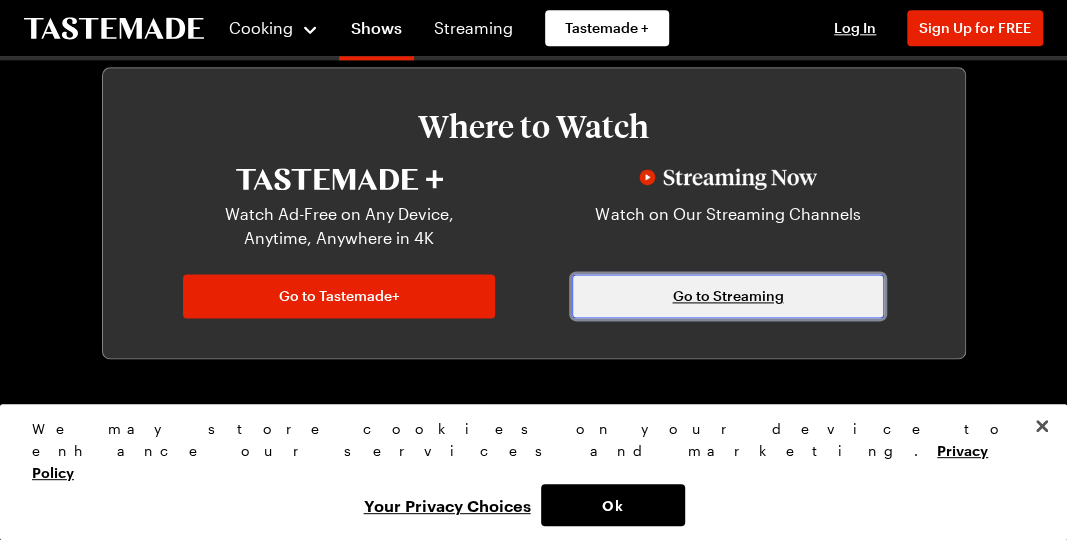 click on "Go to Streaming" at bounding box center [727, 296] 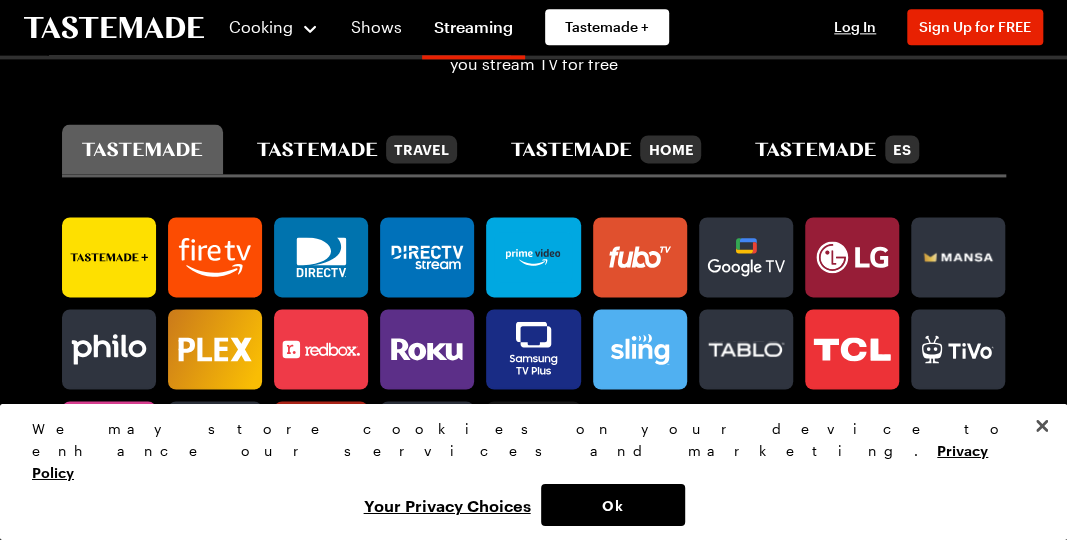 scroll, scrollTop: 1126, scrollLeft: 0, axis: vertical 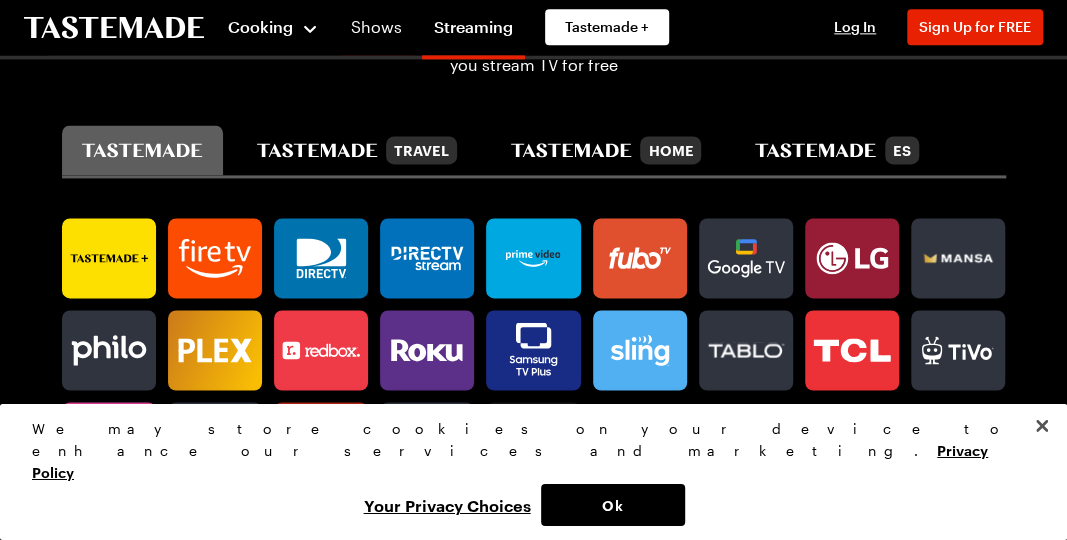 click on "Cooking" at bounding box center (260, 27) 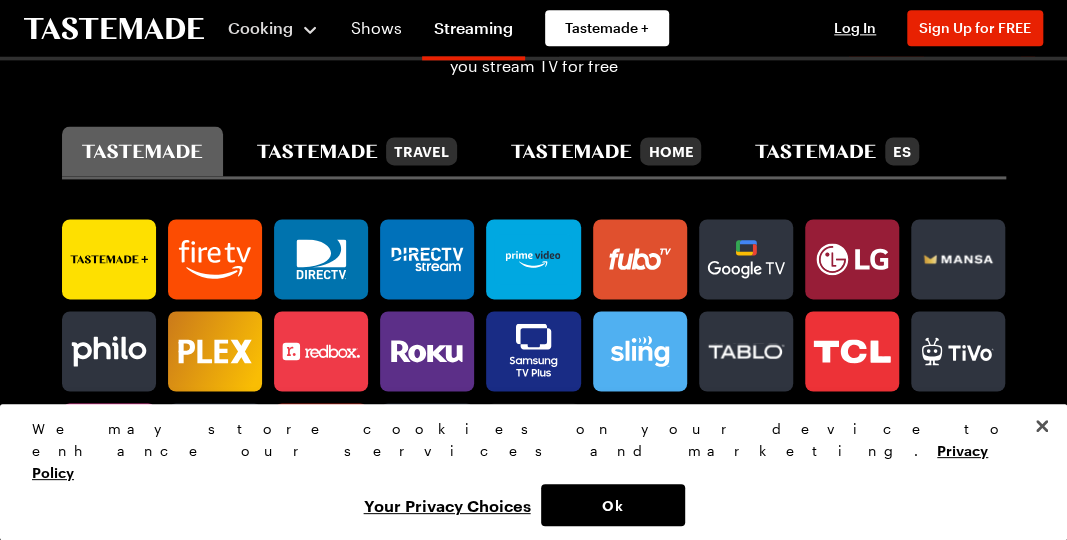 click on "Cooking" at bounding box center (273, 28) 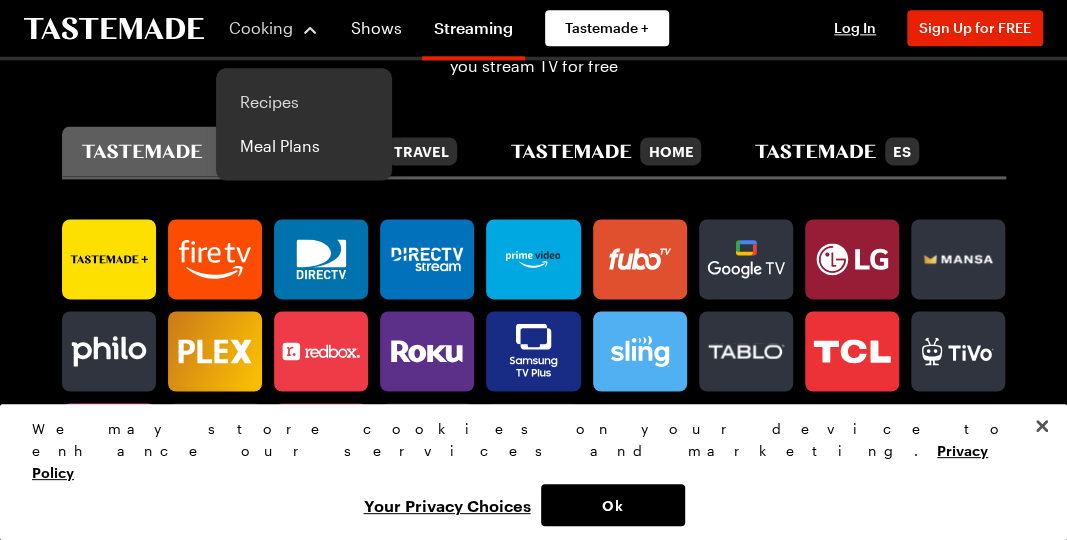 click on "Recipes" at bounding box center (304, 102) 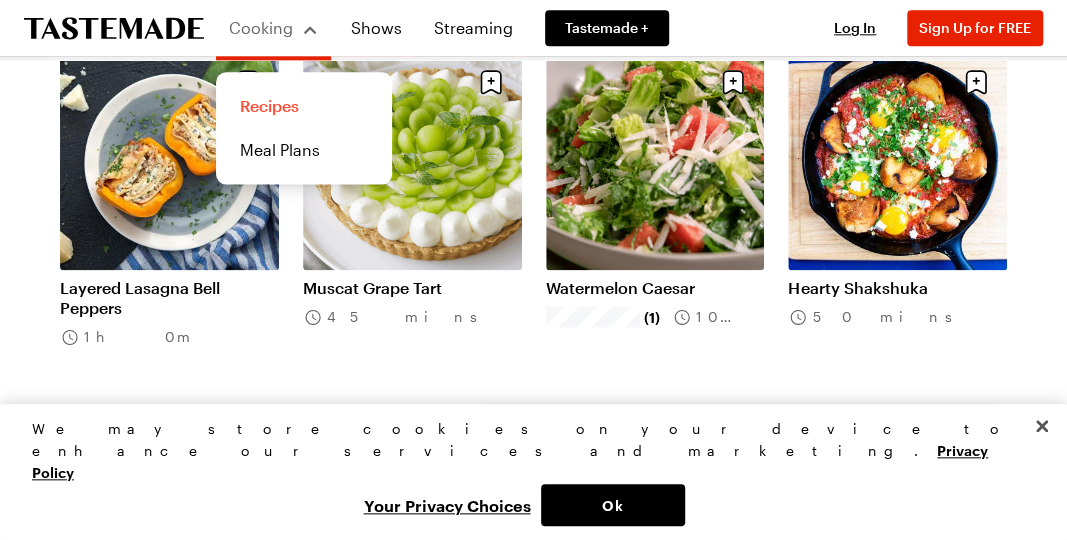scroll, scrollTop: 1028, scrollLeft: 0, axis: vertical 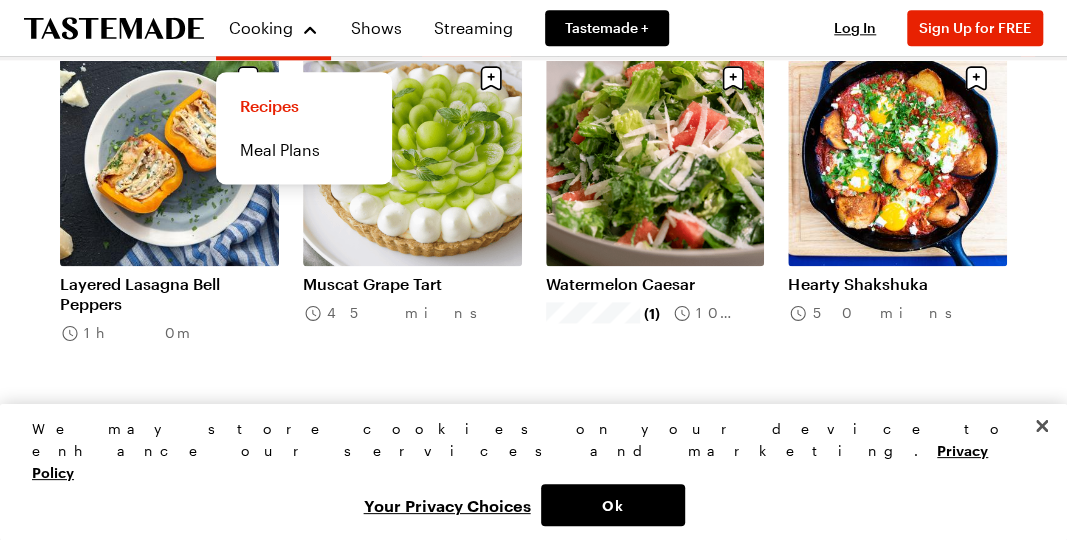 click on "View All Recipes" at bounding box center (534, 446) 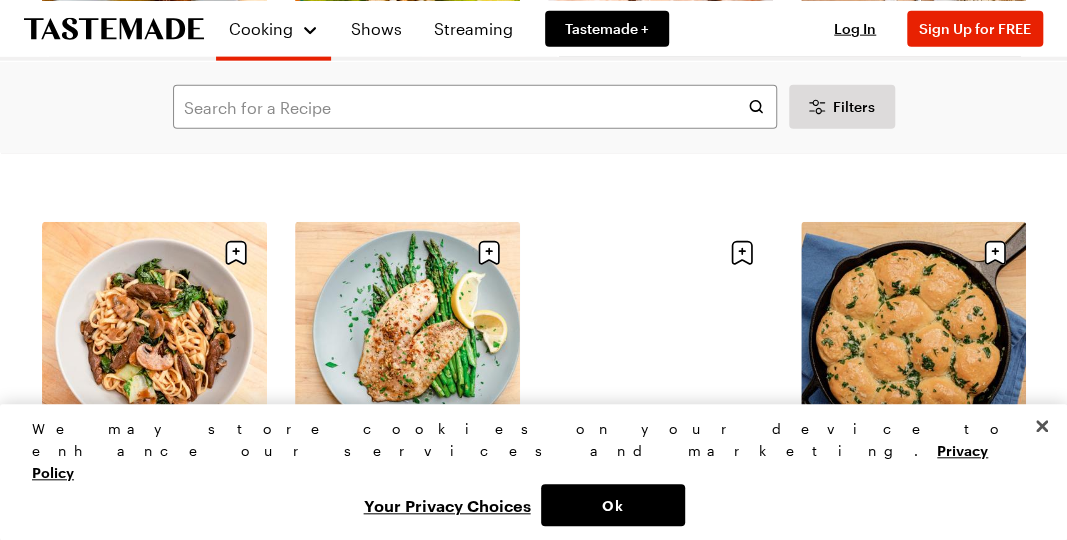 scroll, scrollTop: 2042, scrollLeft: 0, axis: vertical 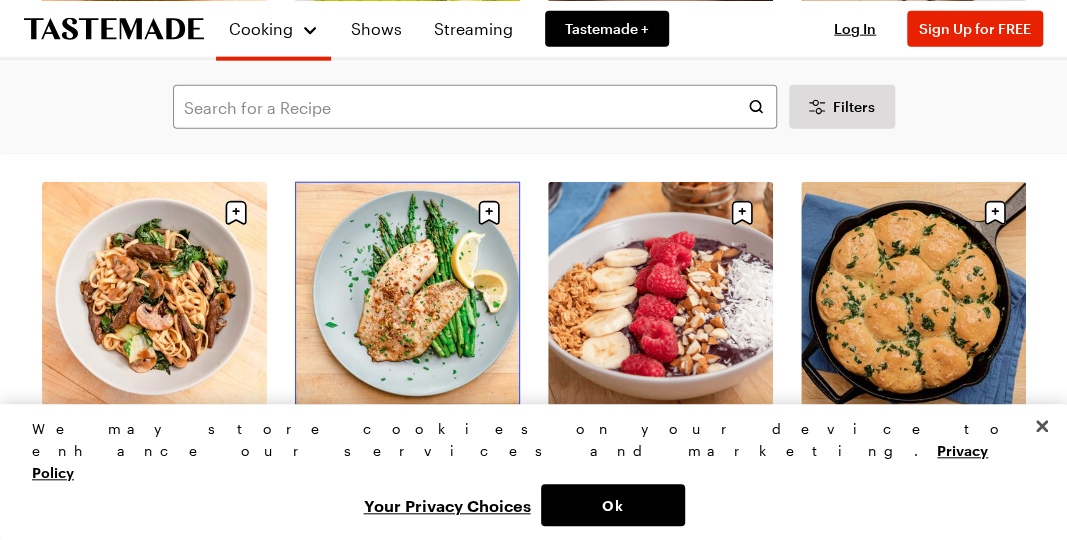 click on "Butter-Roasted Fish" at bounding box center [407, 424] 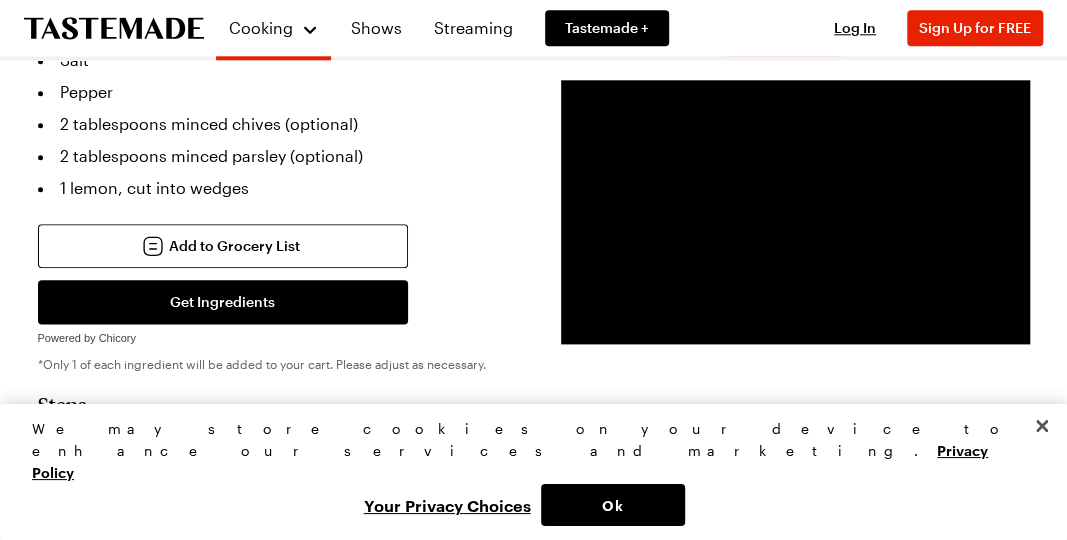 scroll, scrollTop: 931, scrollLeft: 0, axis: vertical 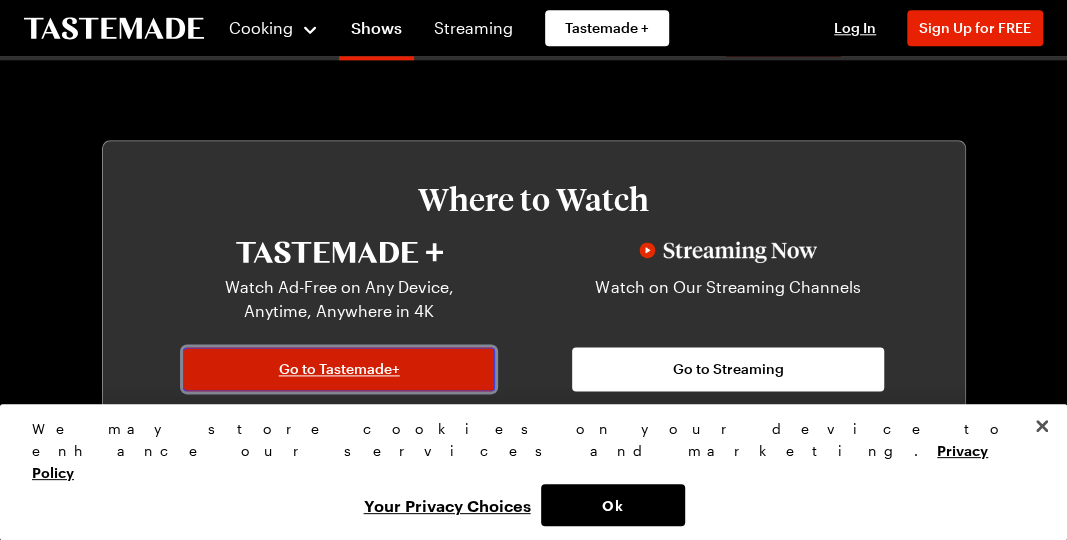 click on "Go to Tastemade+" at bounding box center (339, 369) 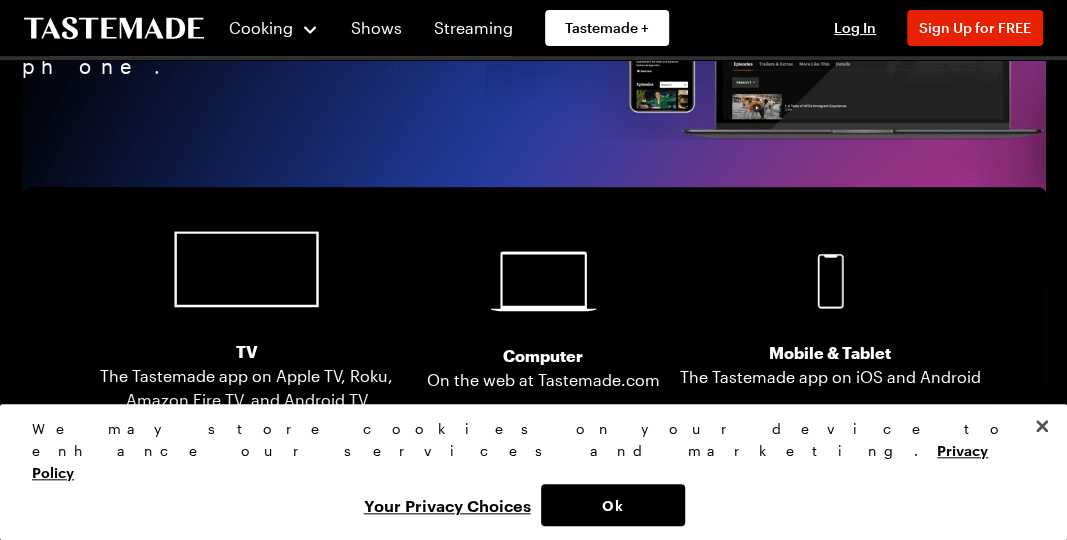 scroll, scrollTop: 3445, scrollLeft: 0, axis: vertical 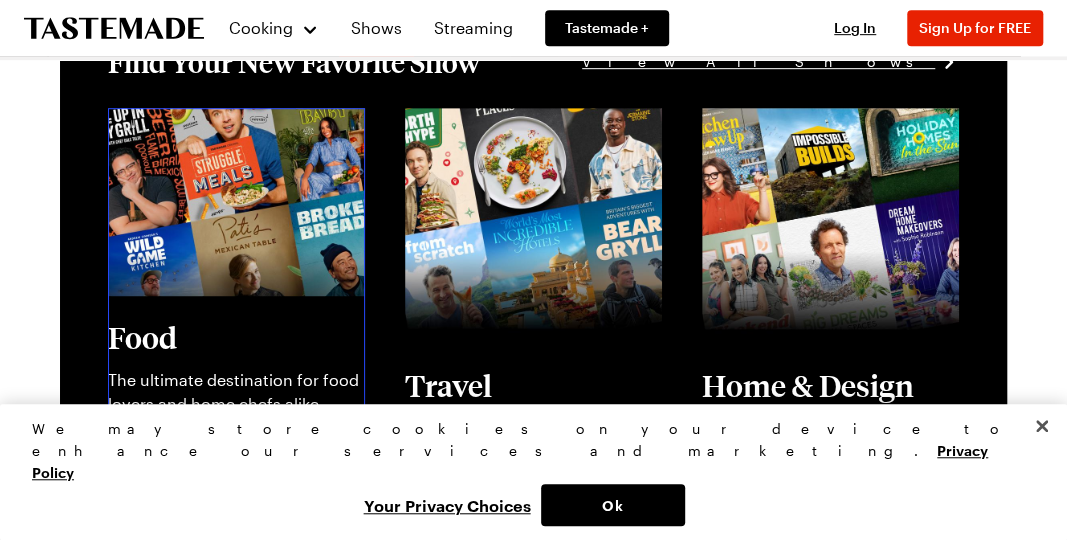click on "View full content for [object Object]" at bounding box center (214, 131) 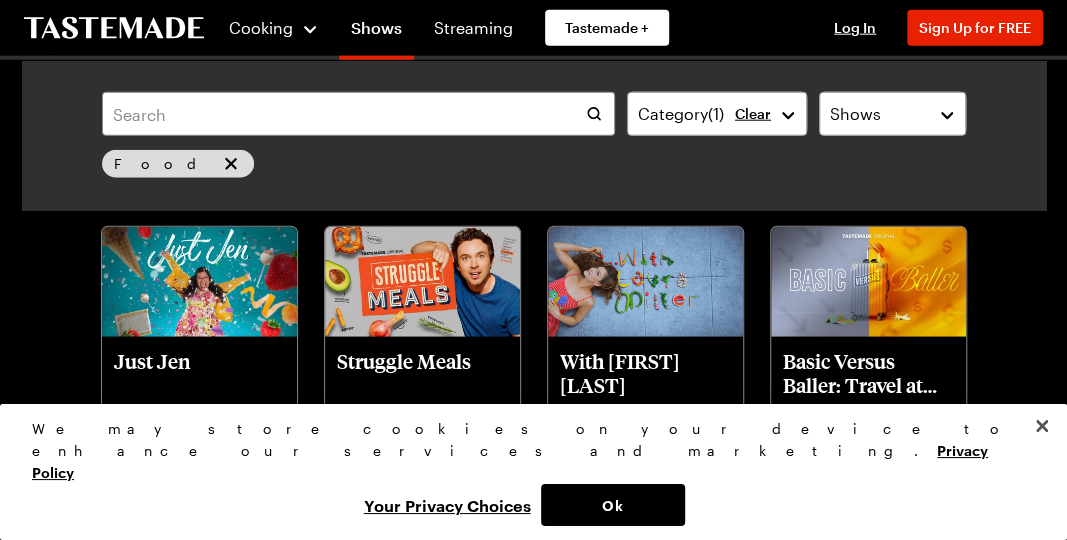scroll, scrollTop: 5349, scrollLeft: 0, axis: vertical 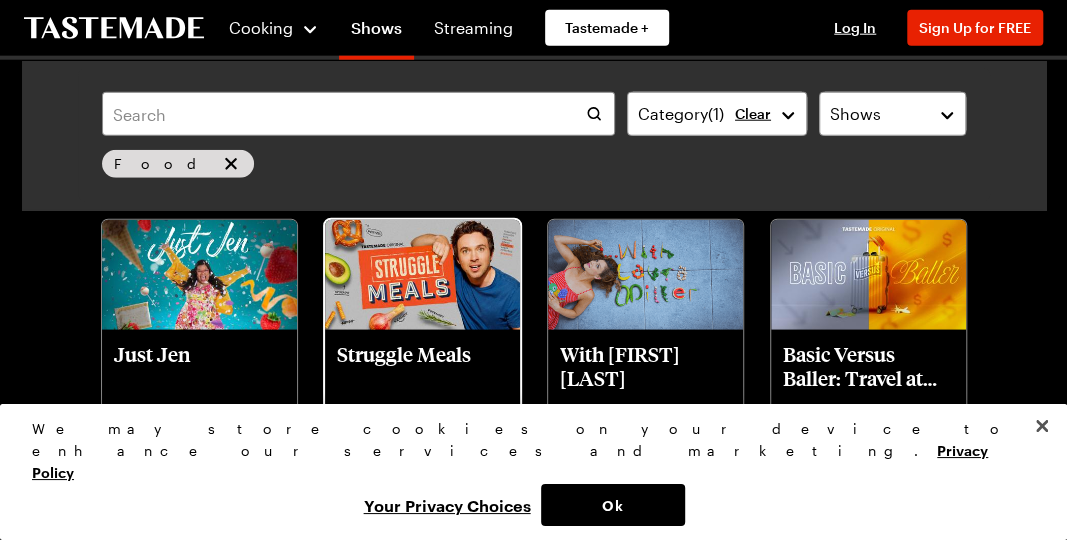 click on "Delicious meals that won't break the bank." at bounding box center (422, 458) 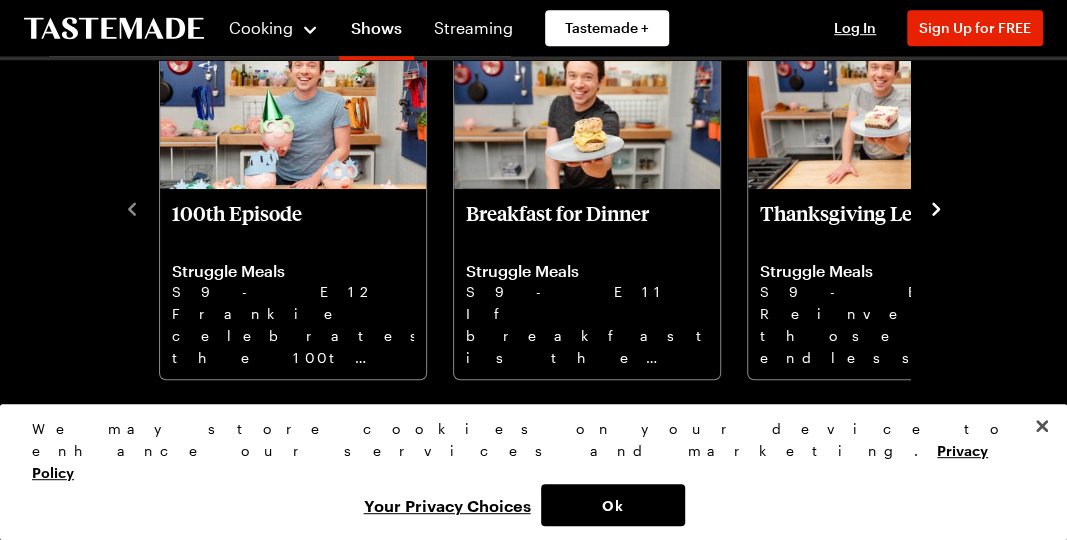 scroll, scrollTop: 608, scrollLeft: 0, axis: vertical 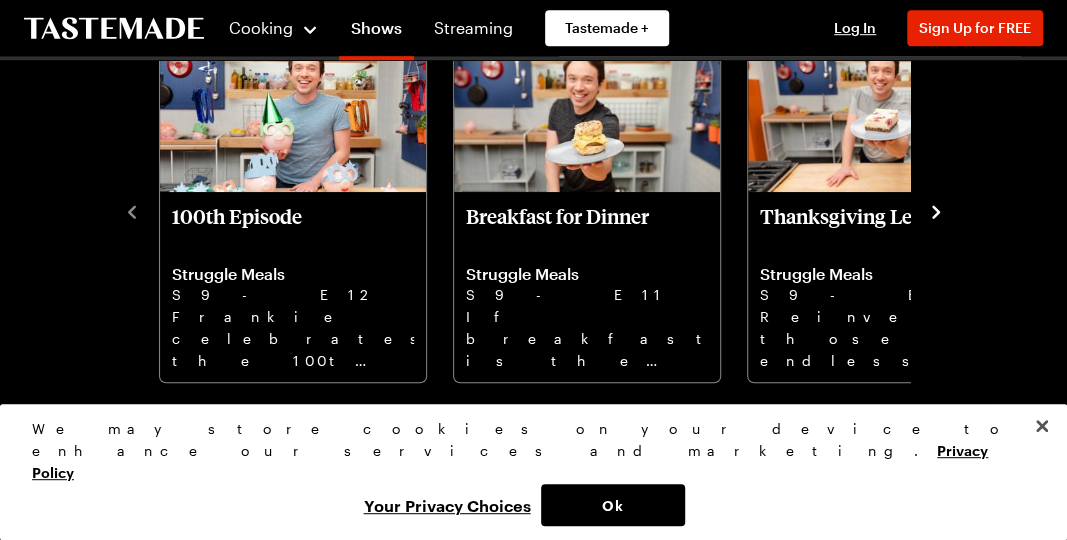 click on "S9 - E11" at bounding box center (587, 295) 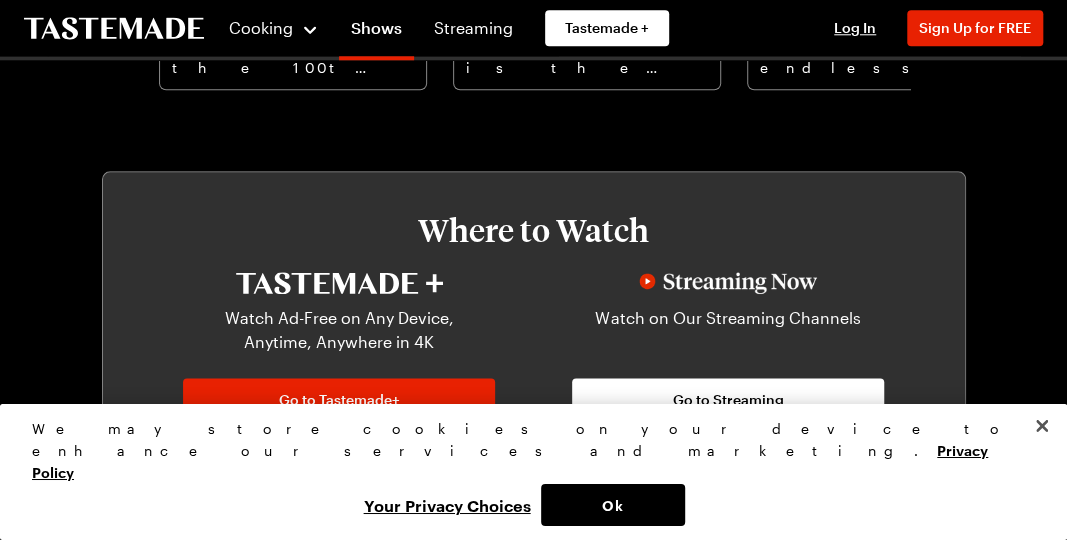 scroll, scrollTop: 909, scrollLeft: 0, axis: vertical 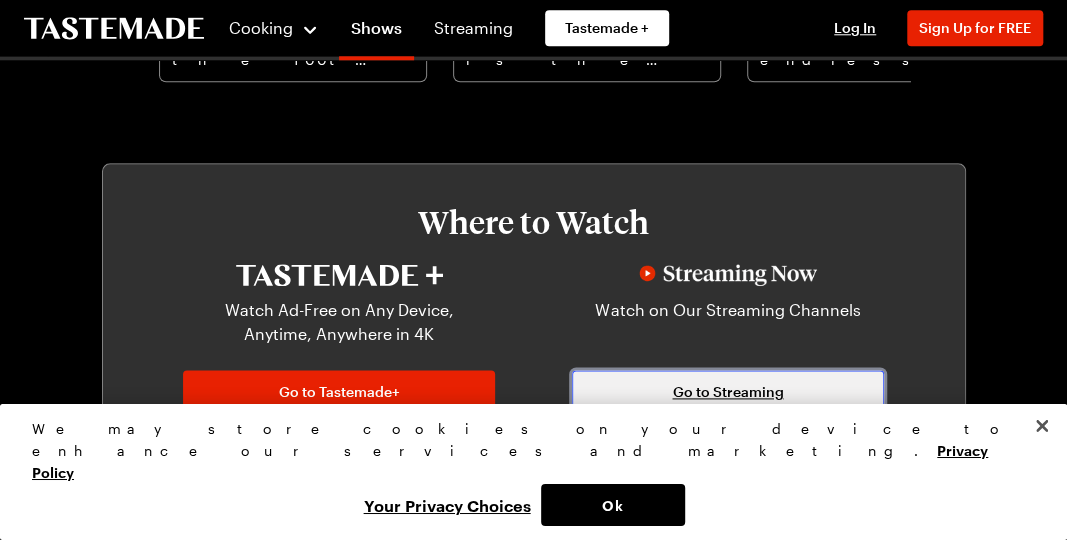 click on "Go to Streaming" at bounding box center [728, 392] 